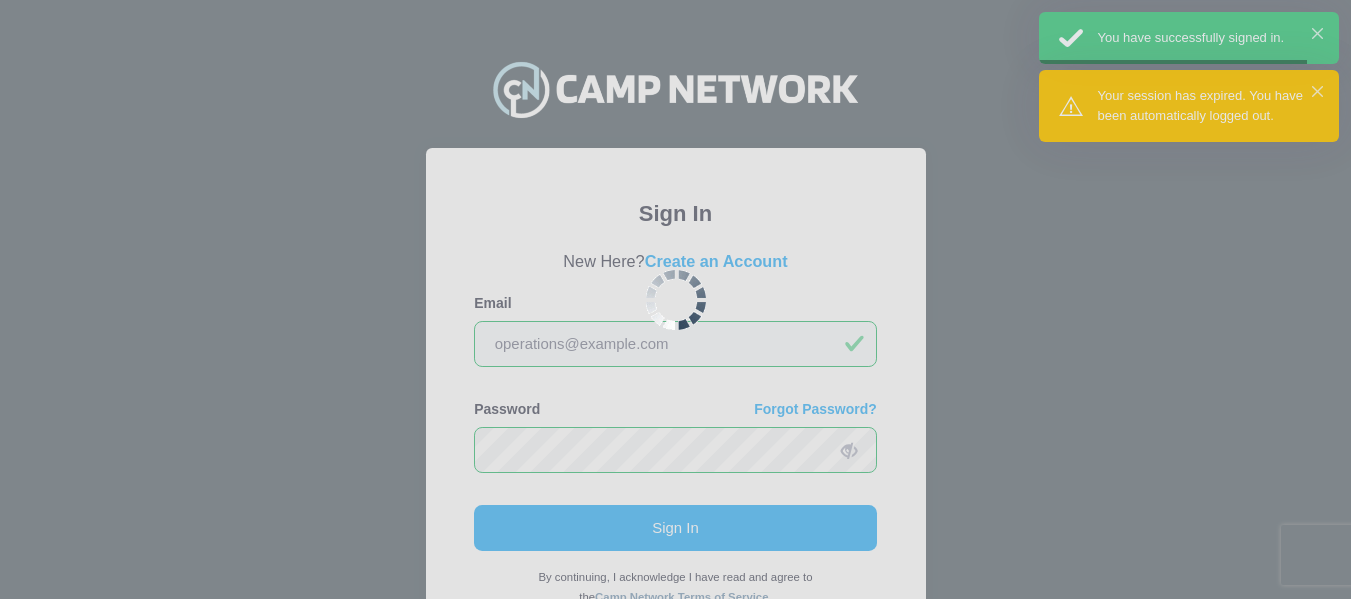scroll, scrollTop: 0, scrollLeft: 0, axis: both 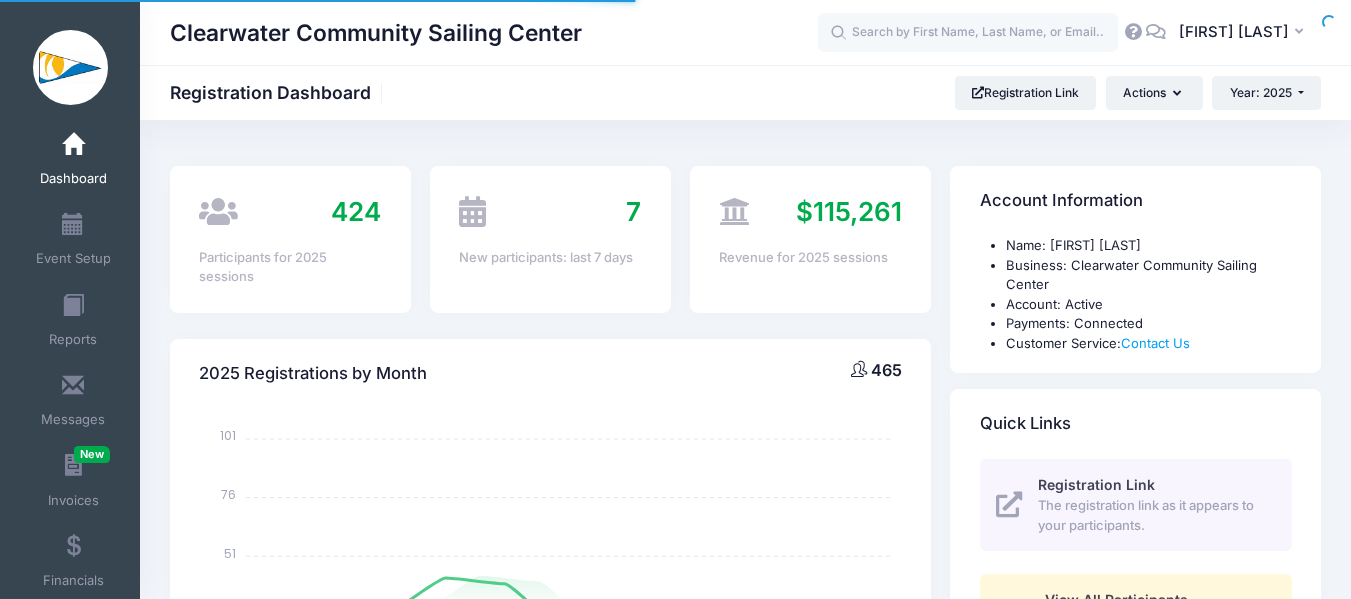 select 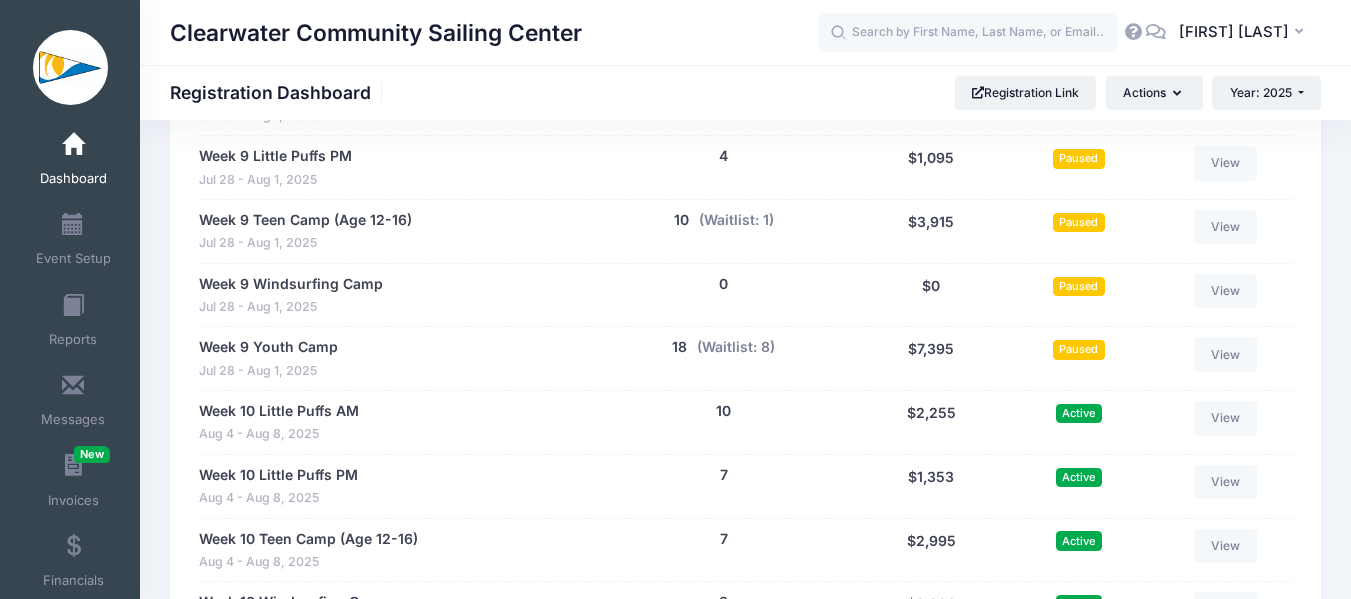 scroll, scrollTop: 3800, scrollLeft: 0, axis: vertical 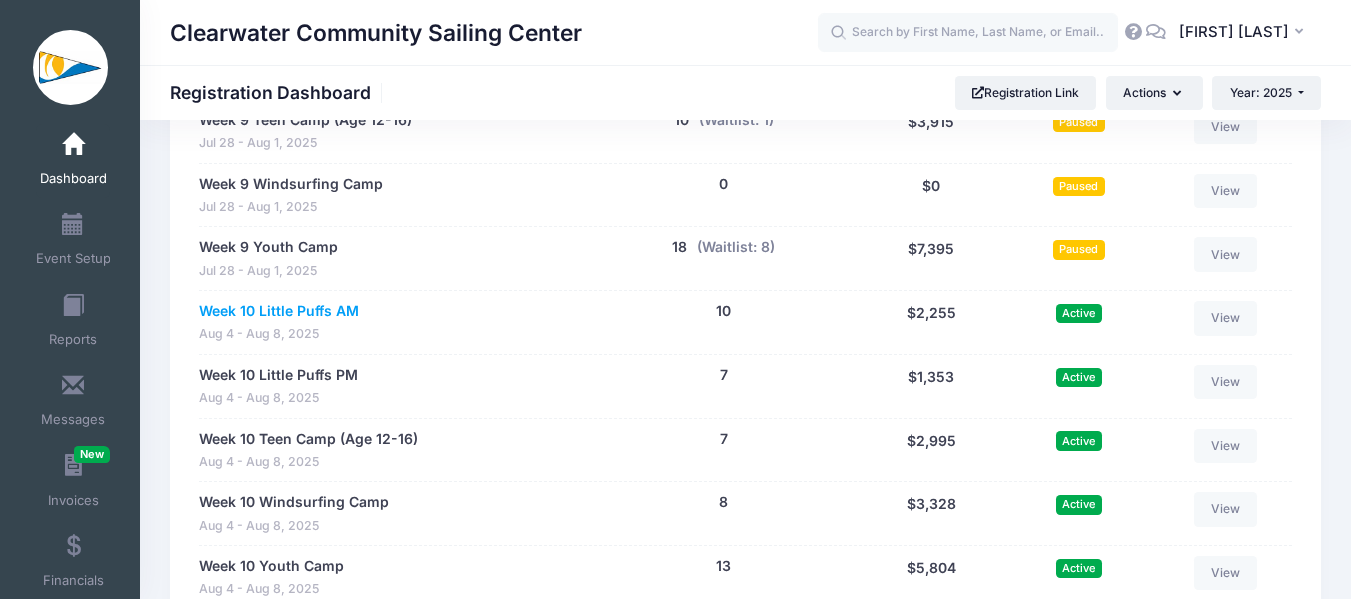 click on "Week 10 Little Puffs AM" at bounding box center (279, 311) 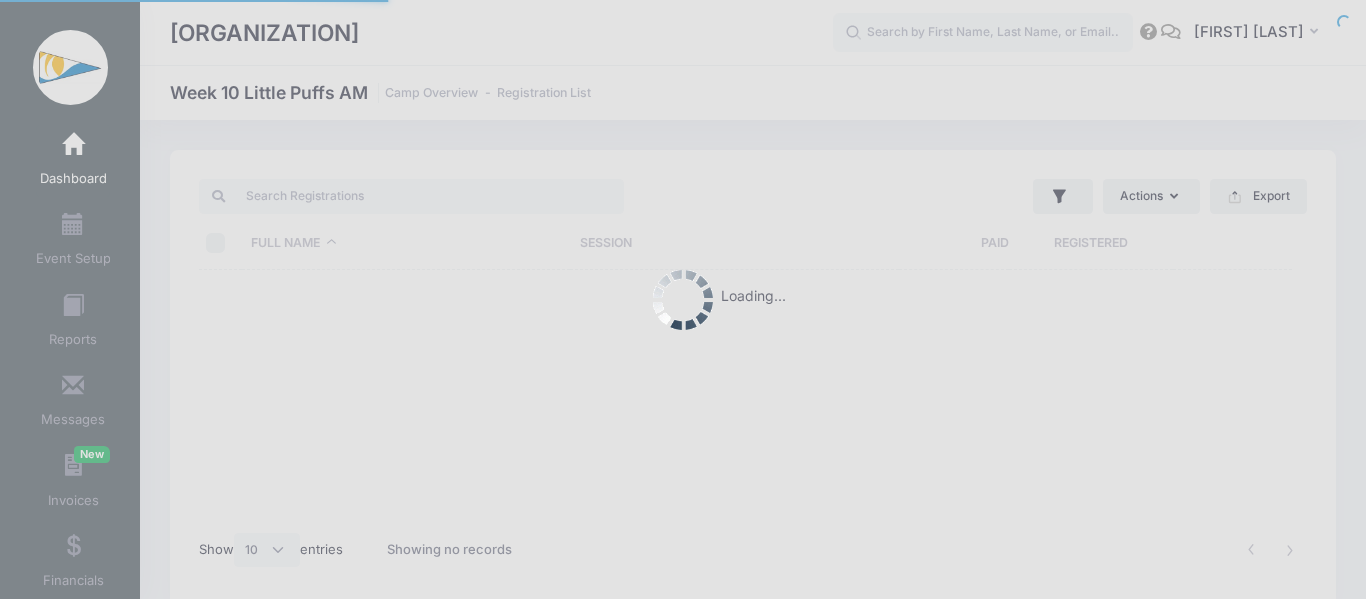 select on "10" 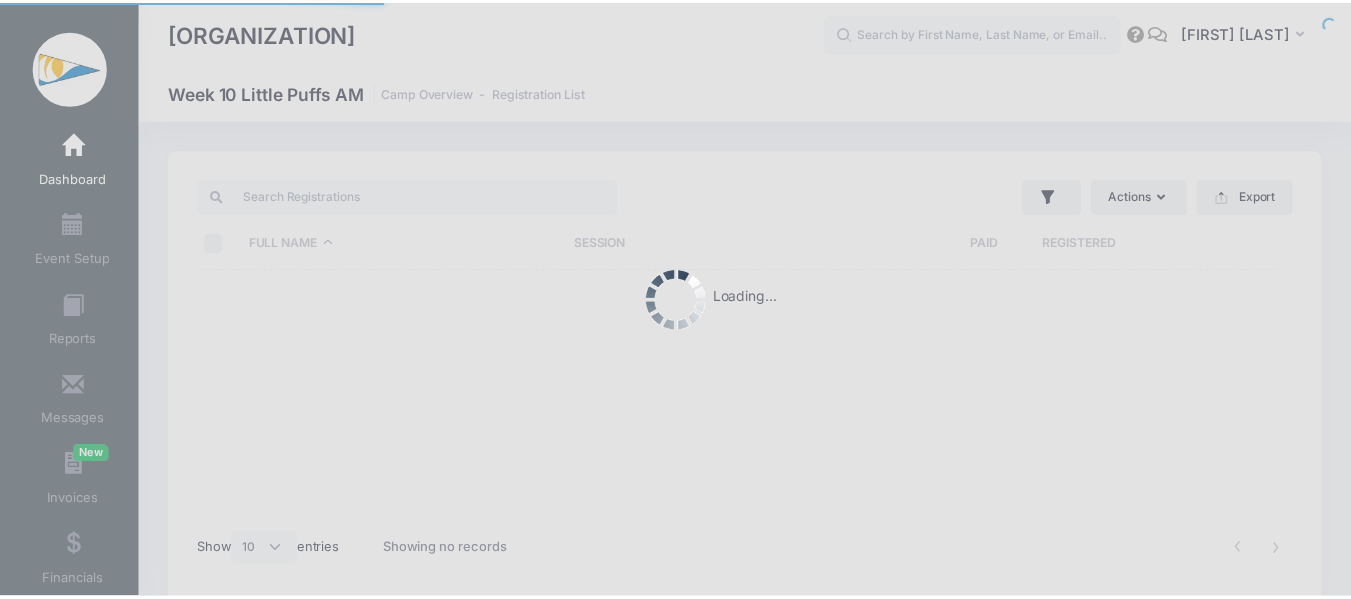 scroll, scrollTop: 0, scrollLeft: 0, axis: both 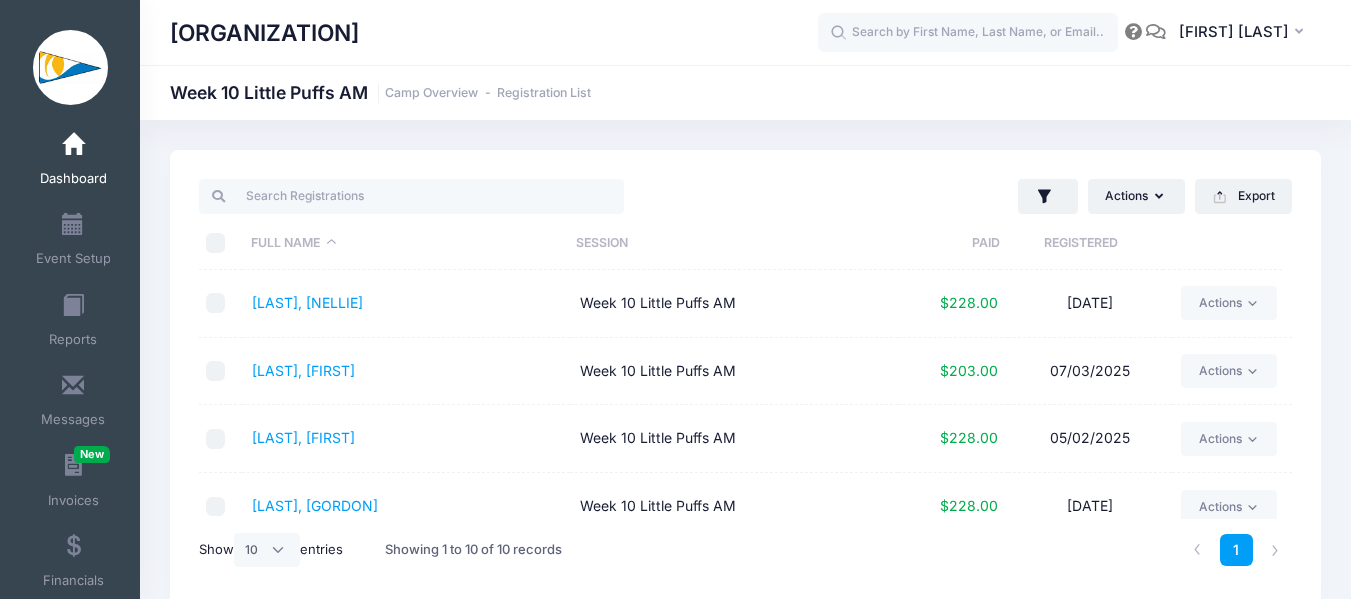click on "Dashboard" at bounding box center (73, 161) 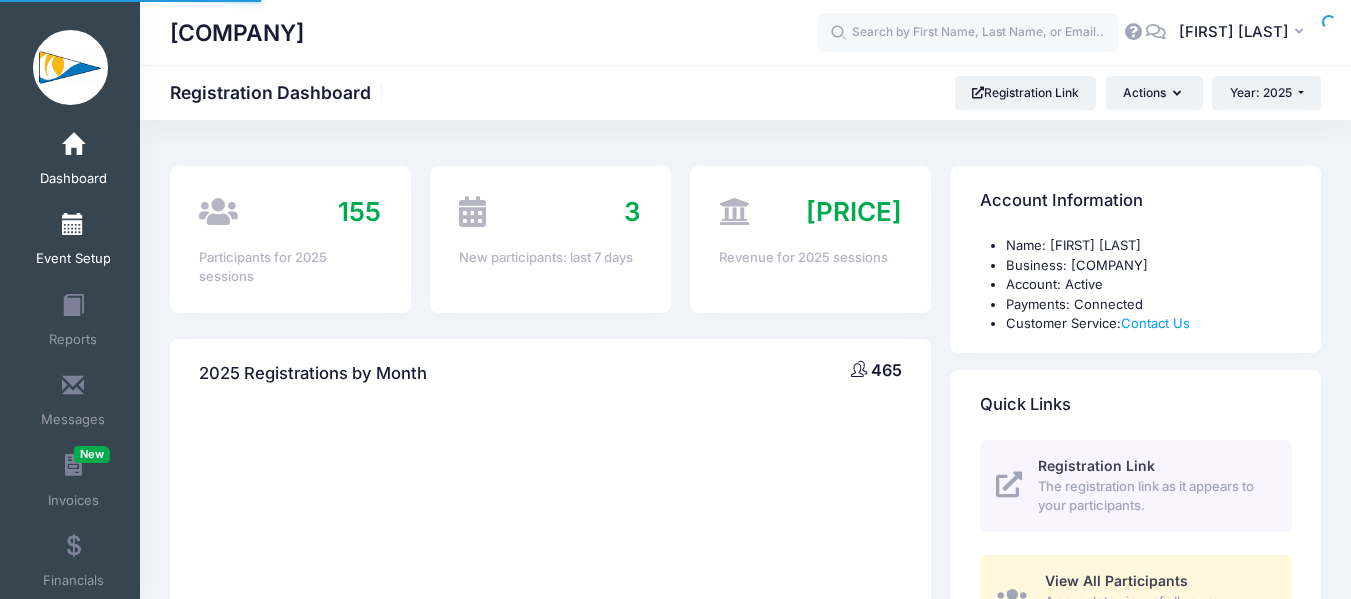 scroll, scrollTop: 0, scrollLeft: 0, axis: both 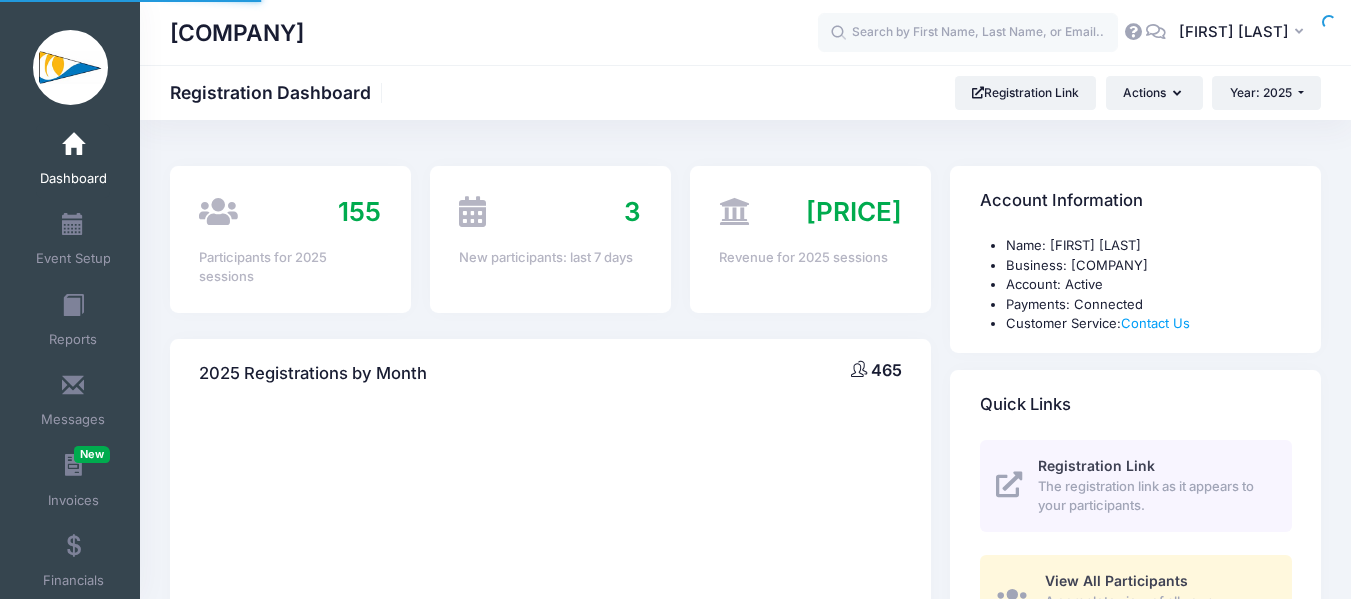 select 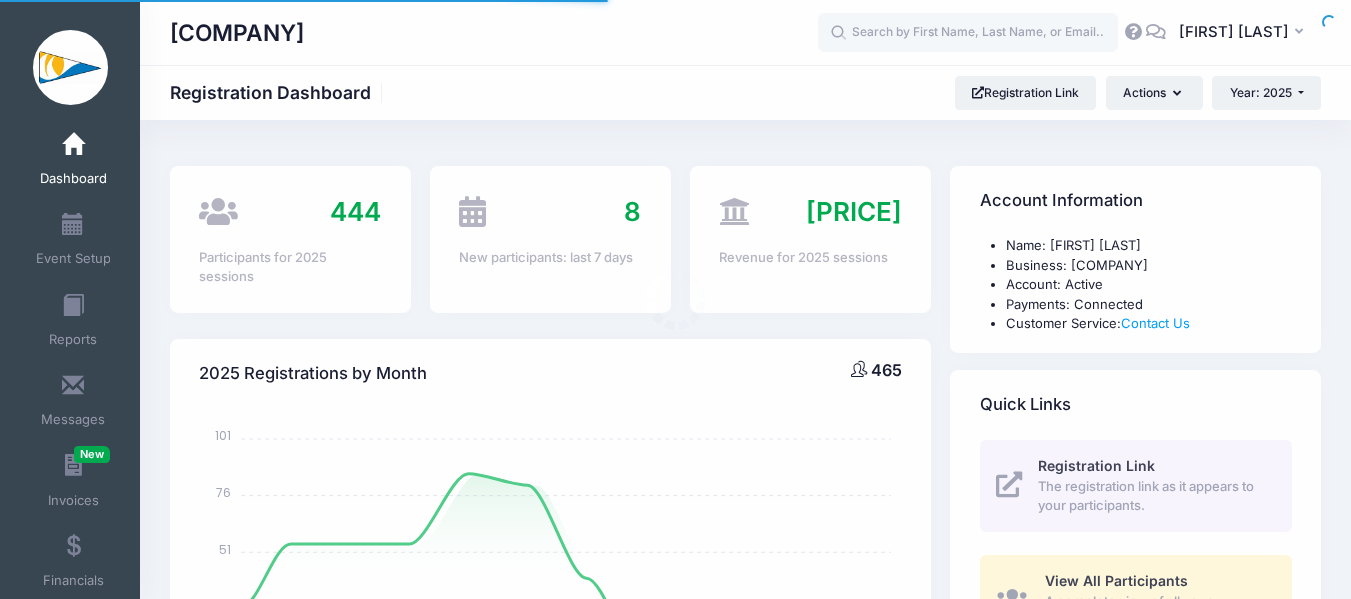 click on "Processing Request
Please wait...
Processing Request
Please wait...
Processing Request
Please wait...
Processing Request
Please wait...
New" at bounding box center [675, 299] 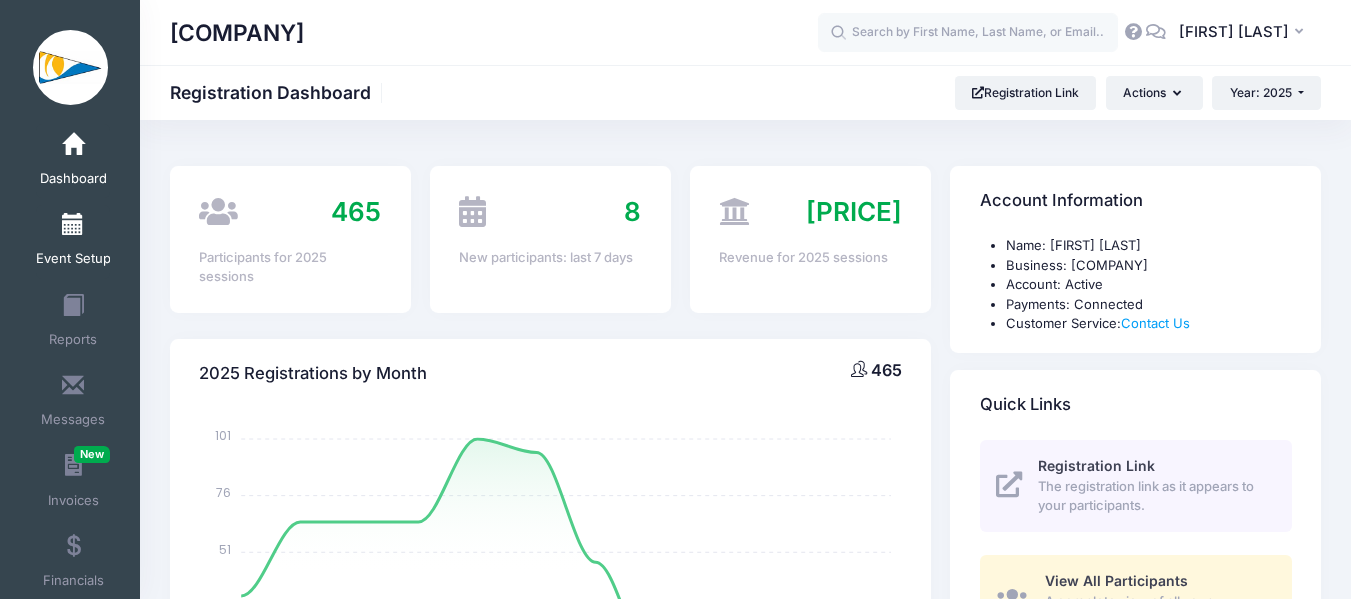 click on "Event Setup" at bounding box center [73, 242] 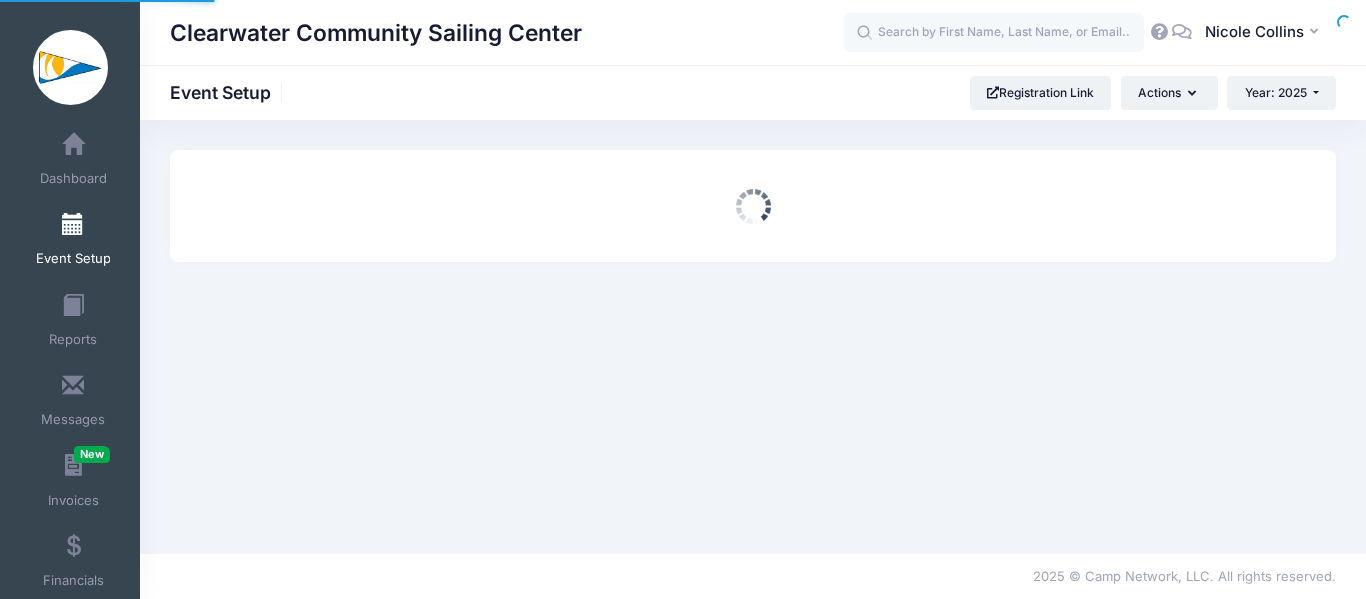 scroll, scrollTop: 0, scrollLeft: 0, axis: both 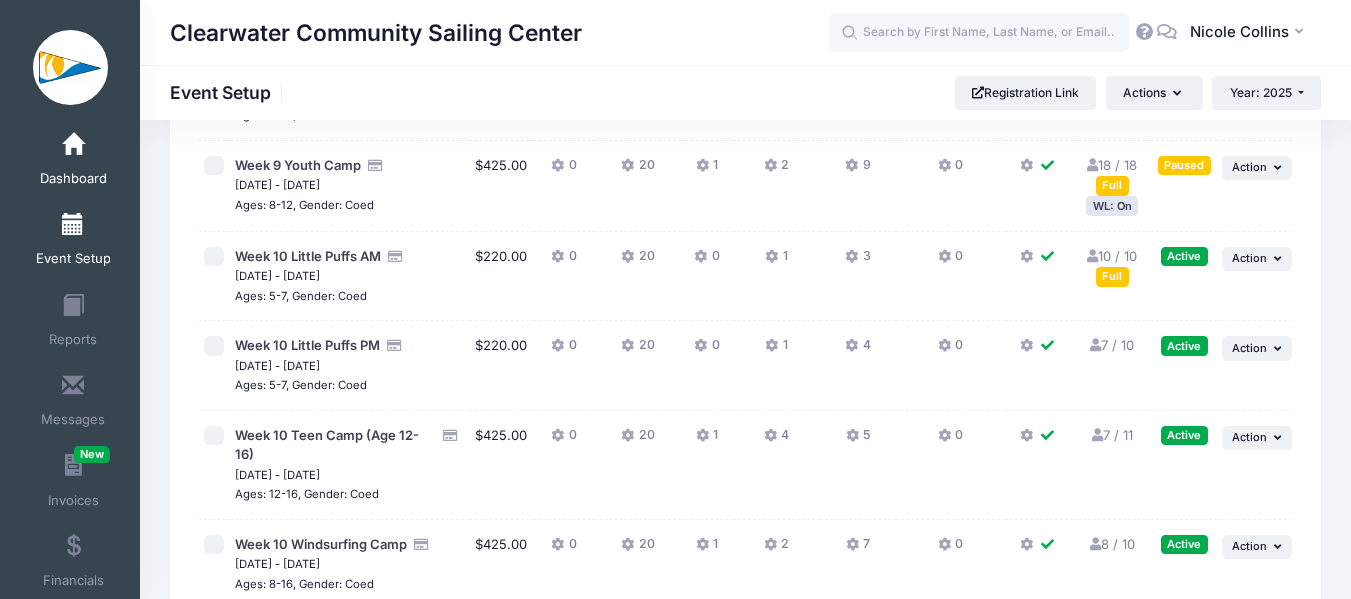 click at bounding box center [73, 145] 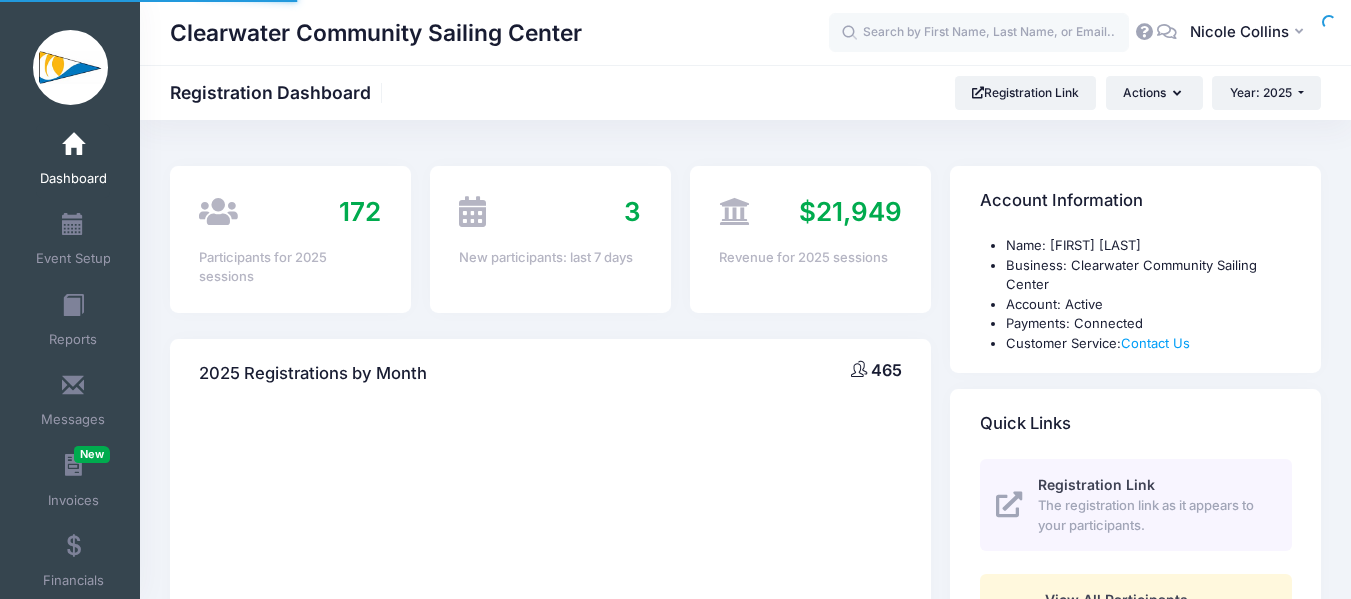 scroll, scrollTop: 0, scrollLeft: 0, axis: both 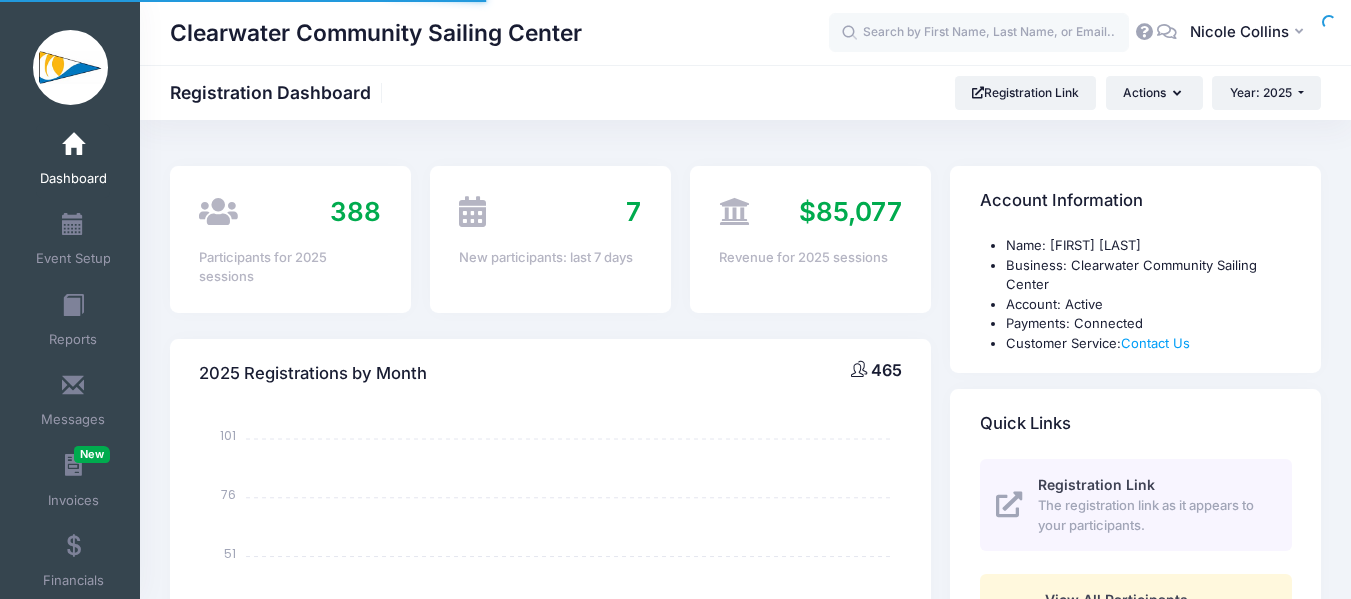 select 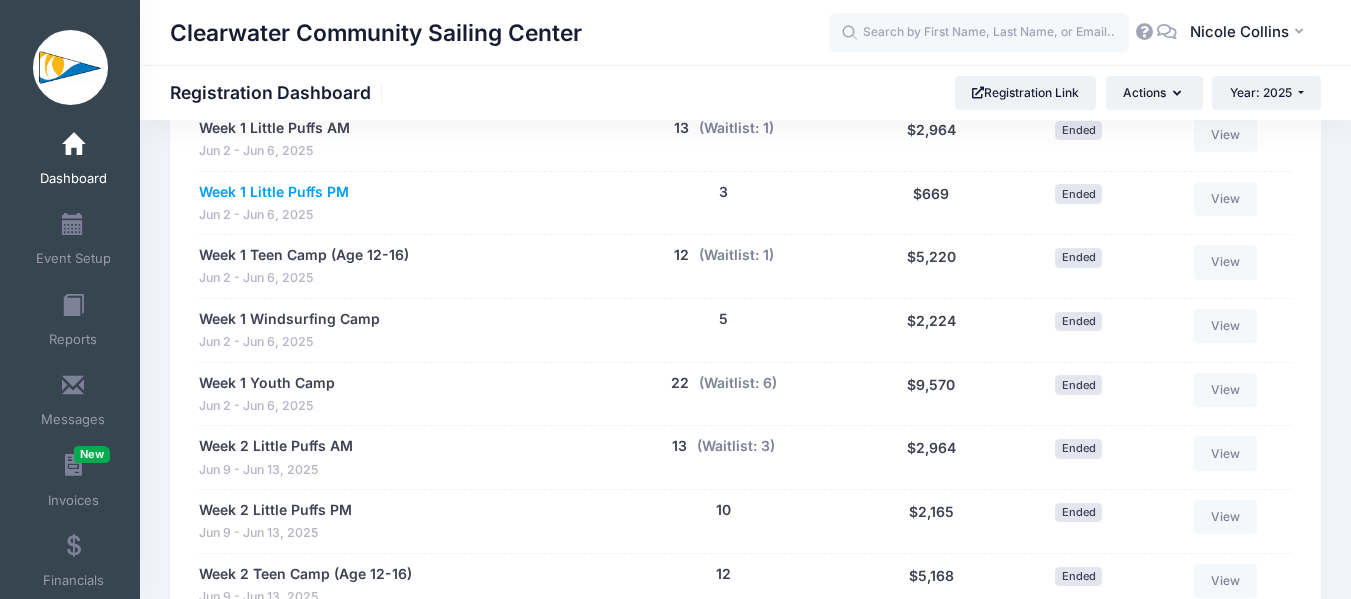 scroll, scrollTop: 900, scrollLeft: 0, axis: vertical 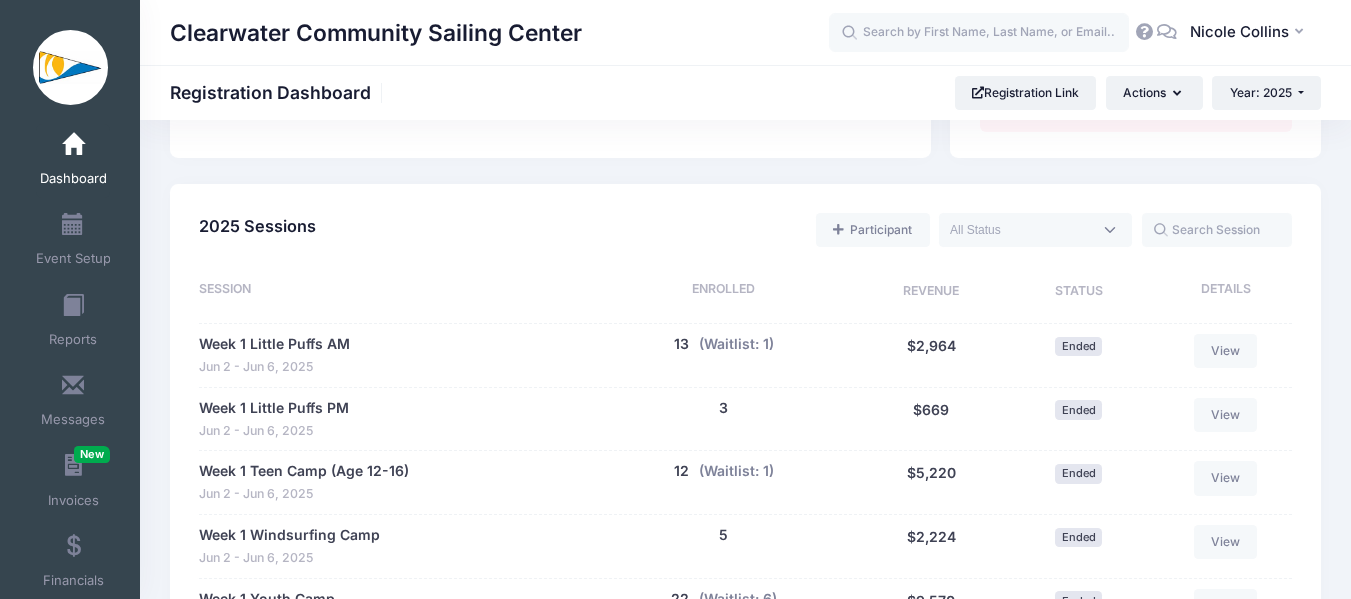 click on "Session
Enrolled
Revenue
Status
Details
Week 1 Little Puffs AM
Jun 2 - Jun 6, 2025
13 people
(Waitlist: 1)
$2,964
13
(Waitlist: 1)
$2,964
Ended
View
Week 1 Little Puffs PM
Jun 2 - Jun 6, 2025
$669" at bounding box center [745, 1958] 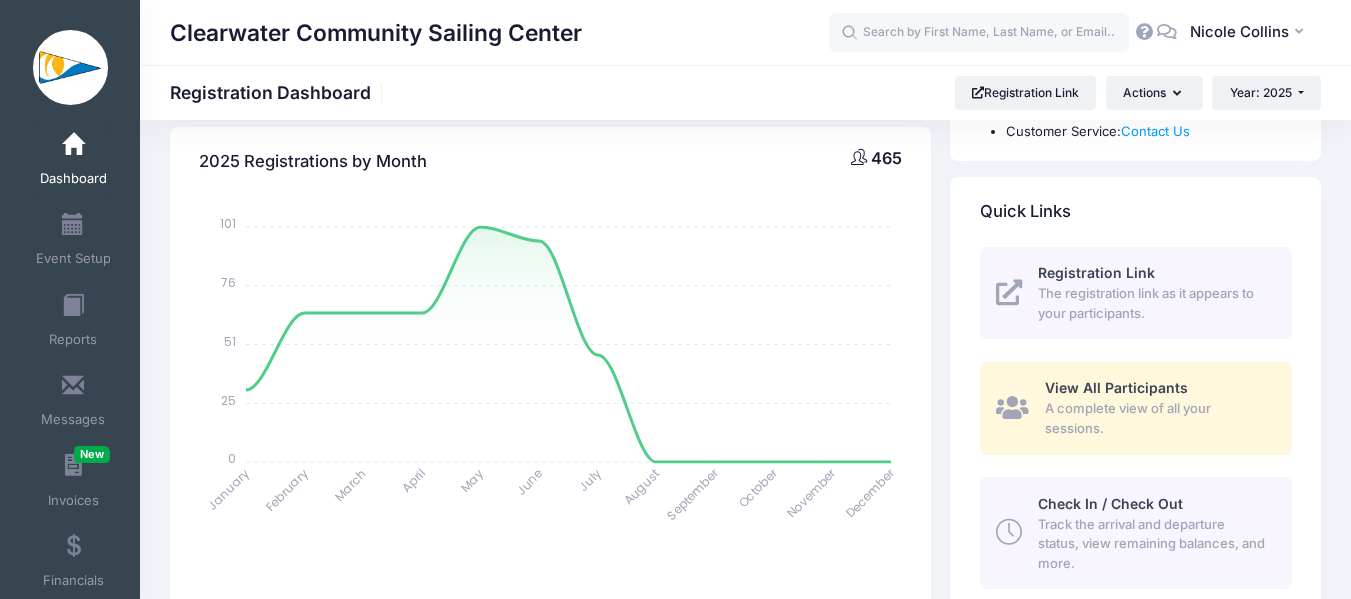 scroll, scrollTop: 200, scrollLeft: 0, axis: vertical 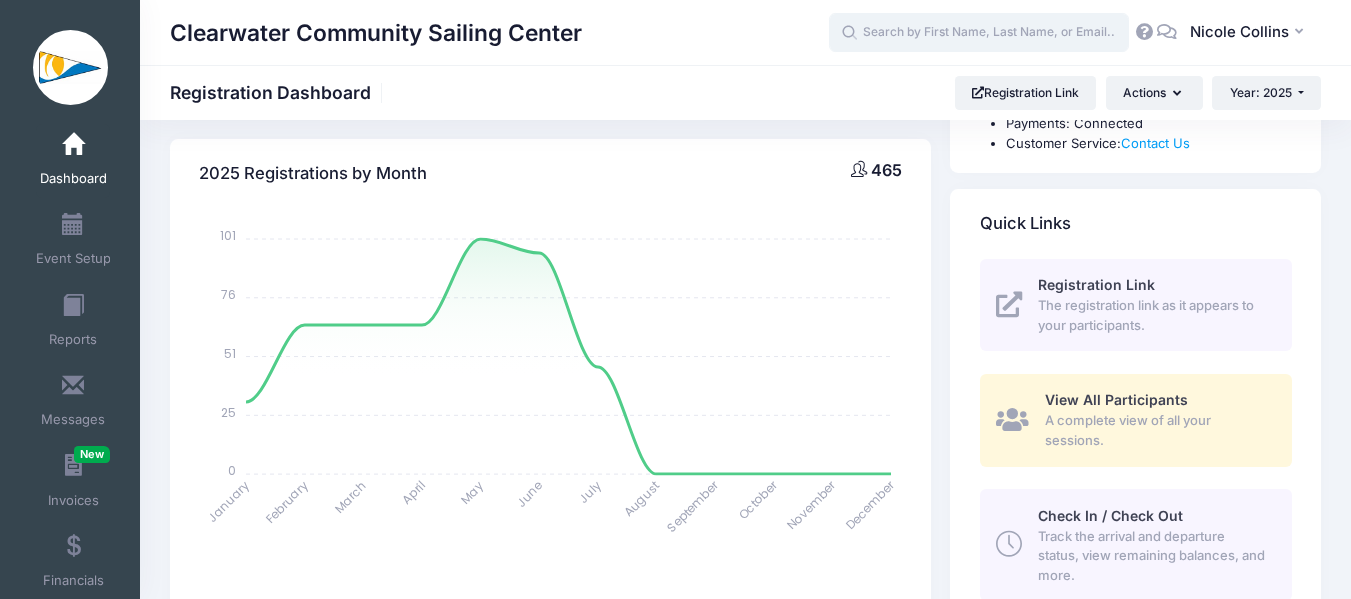 click at bounding box center (979, 33) 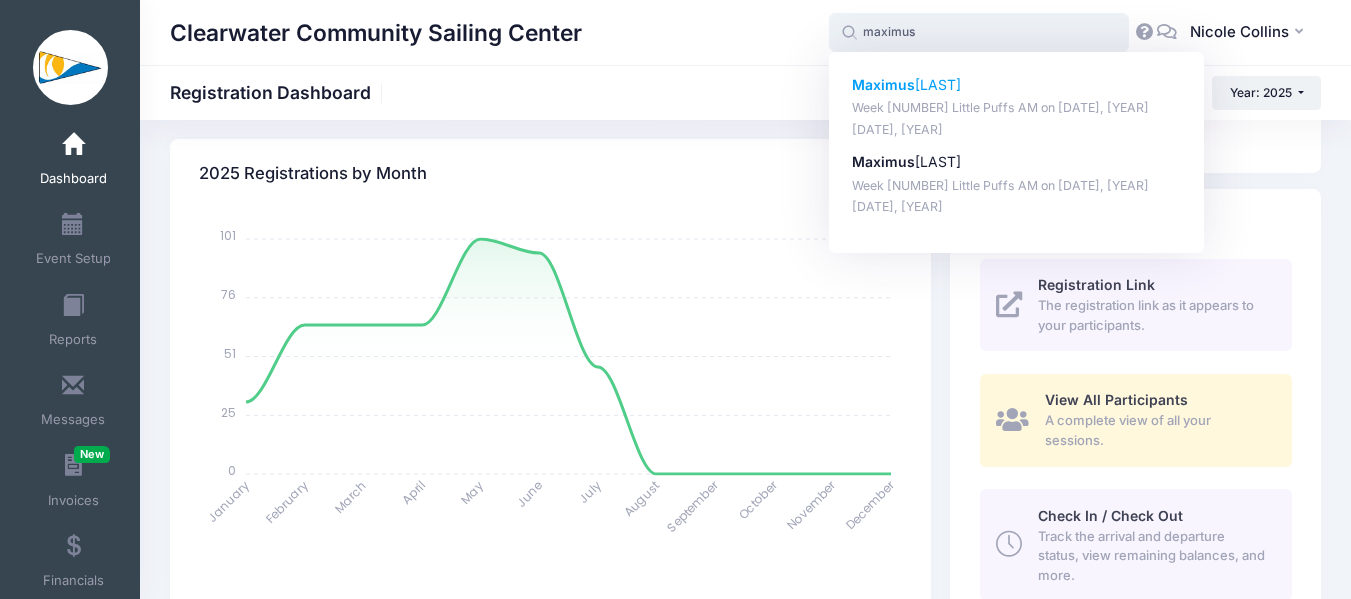 click on "Maximus  Richichi" at bounding box center [1017, 85] 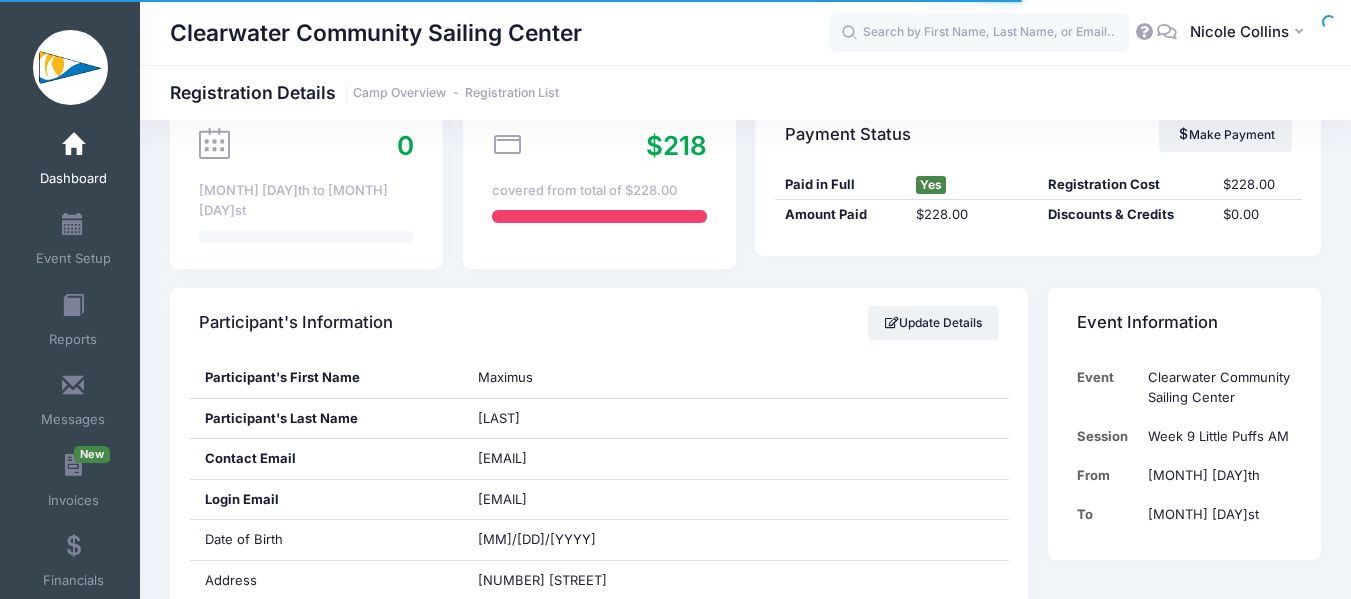 scroll, scrollTop: 200, scrollLeft: 0, axis: vertical 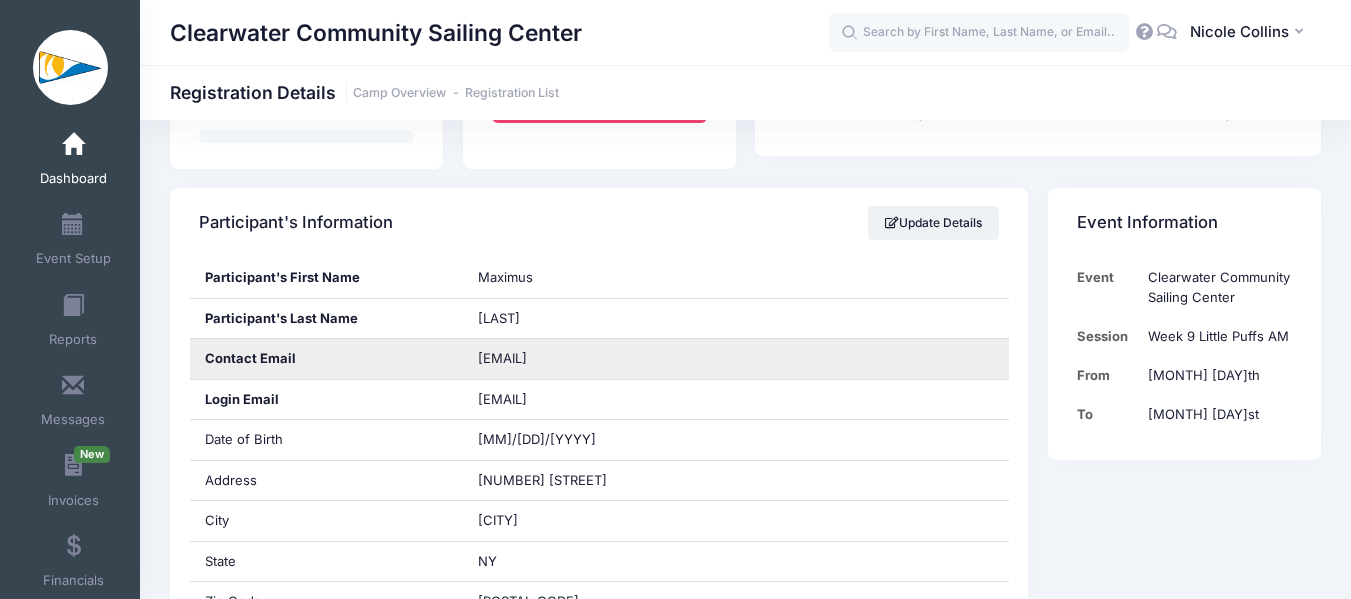 drag, startPoint x: 475, startPoint y: 344, endPoint x: 610, endPoint y: 347, distance: 135.03333 